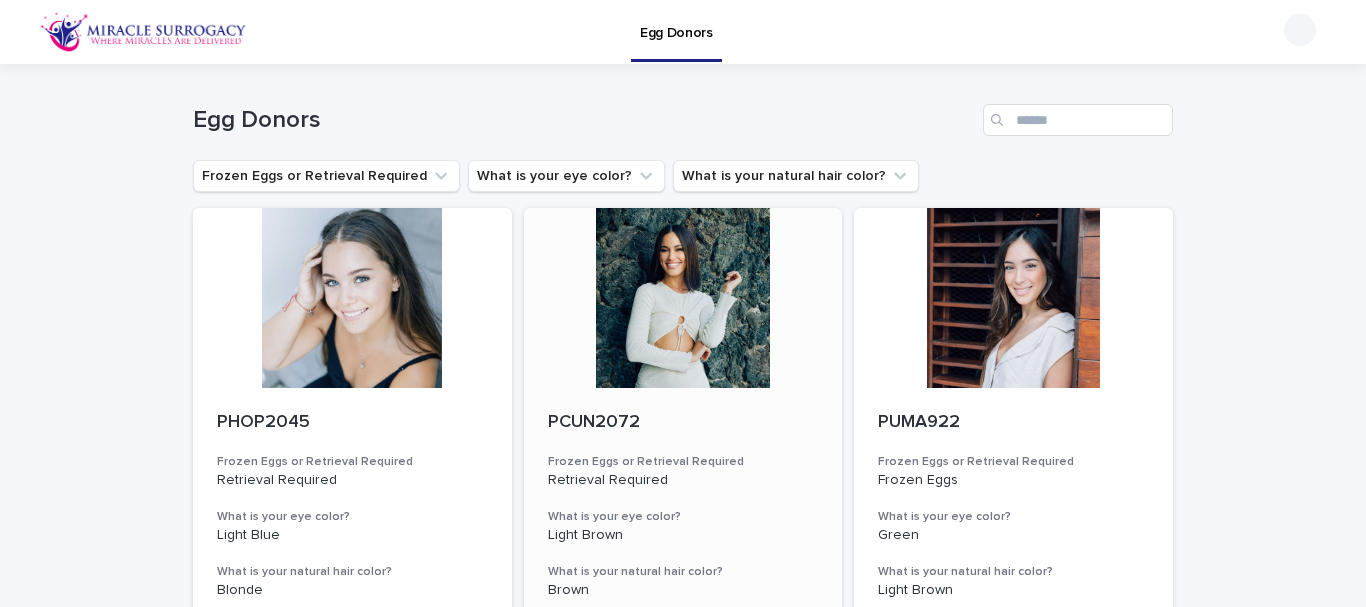 scroll, scrollTop: 0, scrollLeft: 0, axis: both 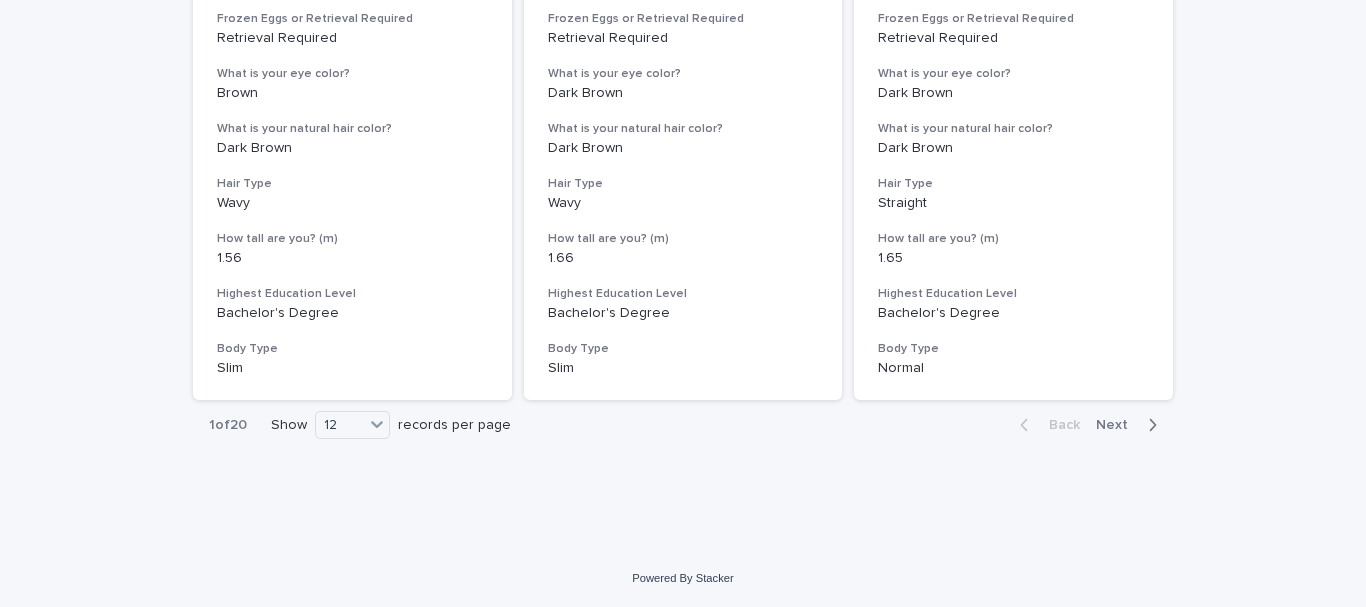 click on "Next" at bounding box center (1118, 425) 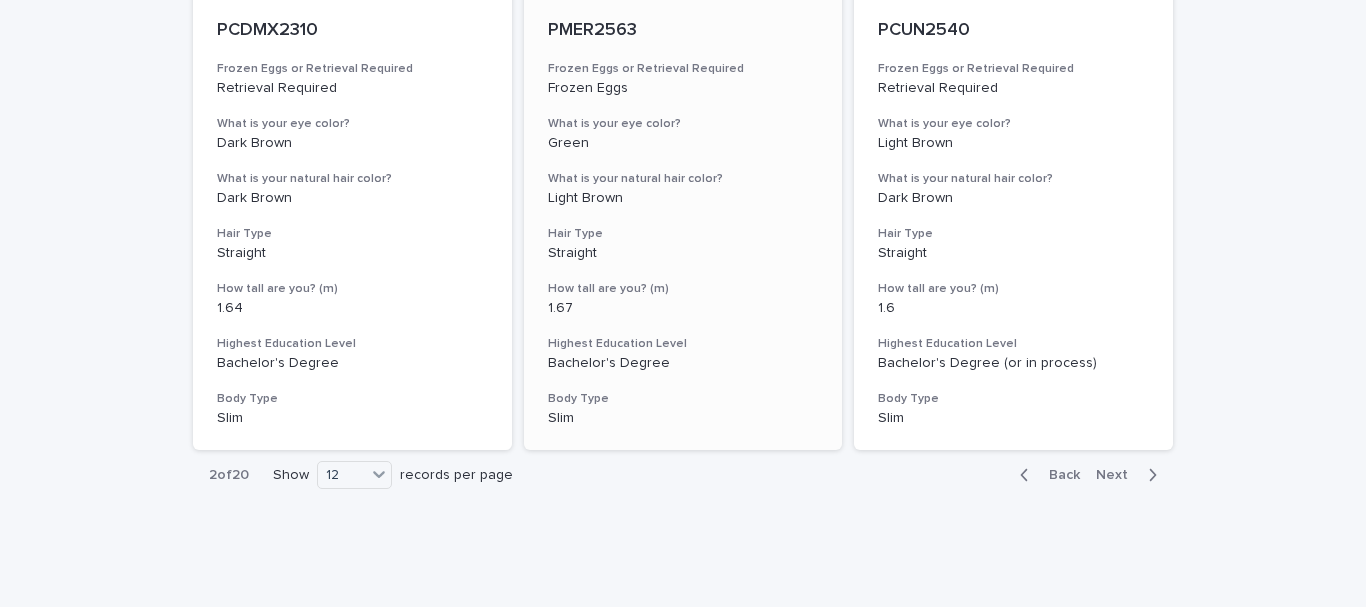 scroll, scrollTop: 2382, scrollLeft: 0, axis: vertical 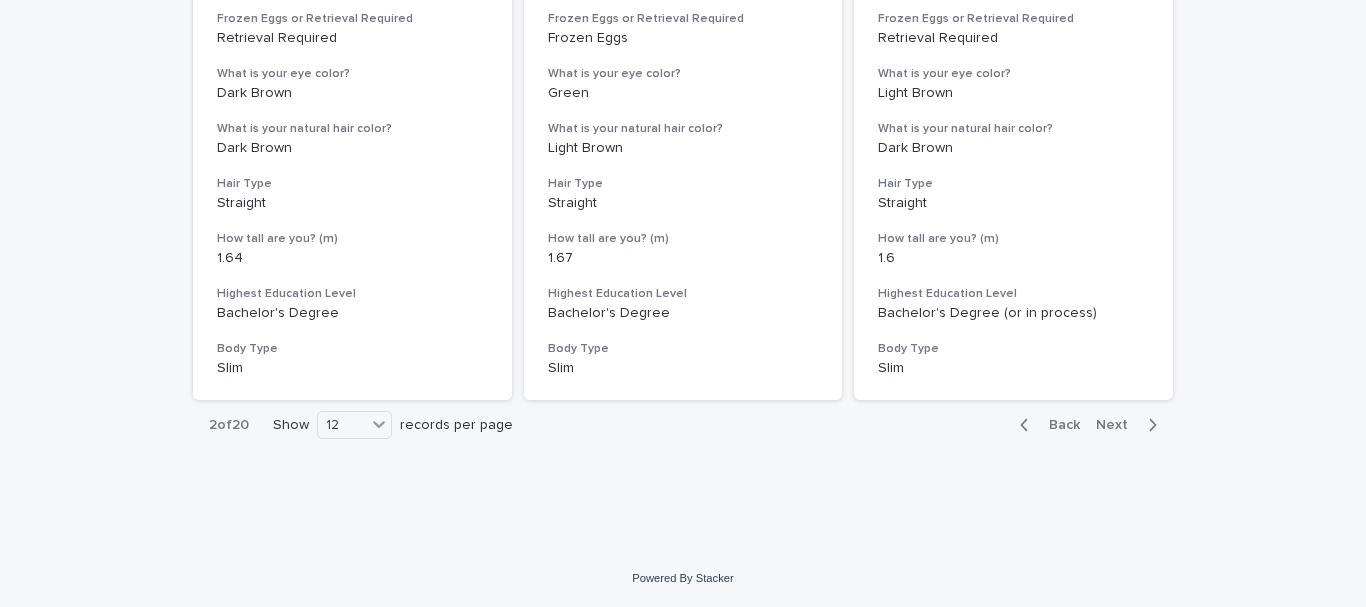 click on "Next" at bounding box center (1118, 425) 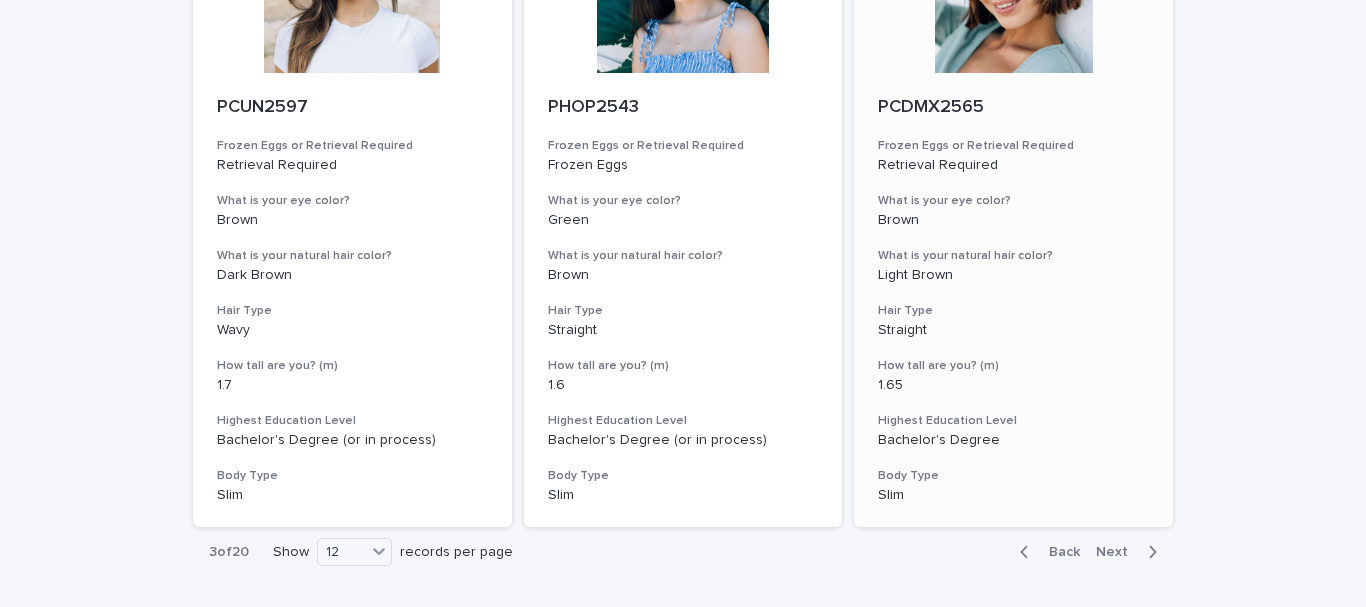 scroll, scrollTop: 2382, scrollLeft: 0, axis: vertical 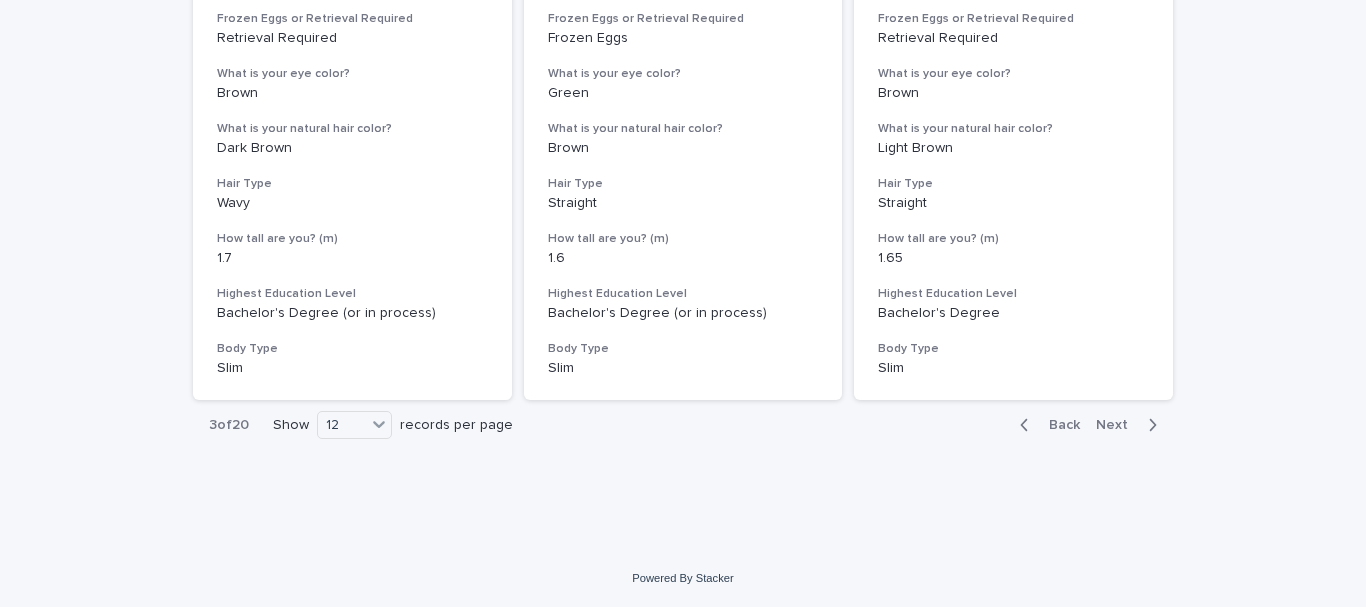 click on "Next" at bounding box center [1118, 425] 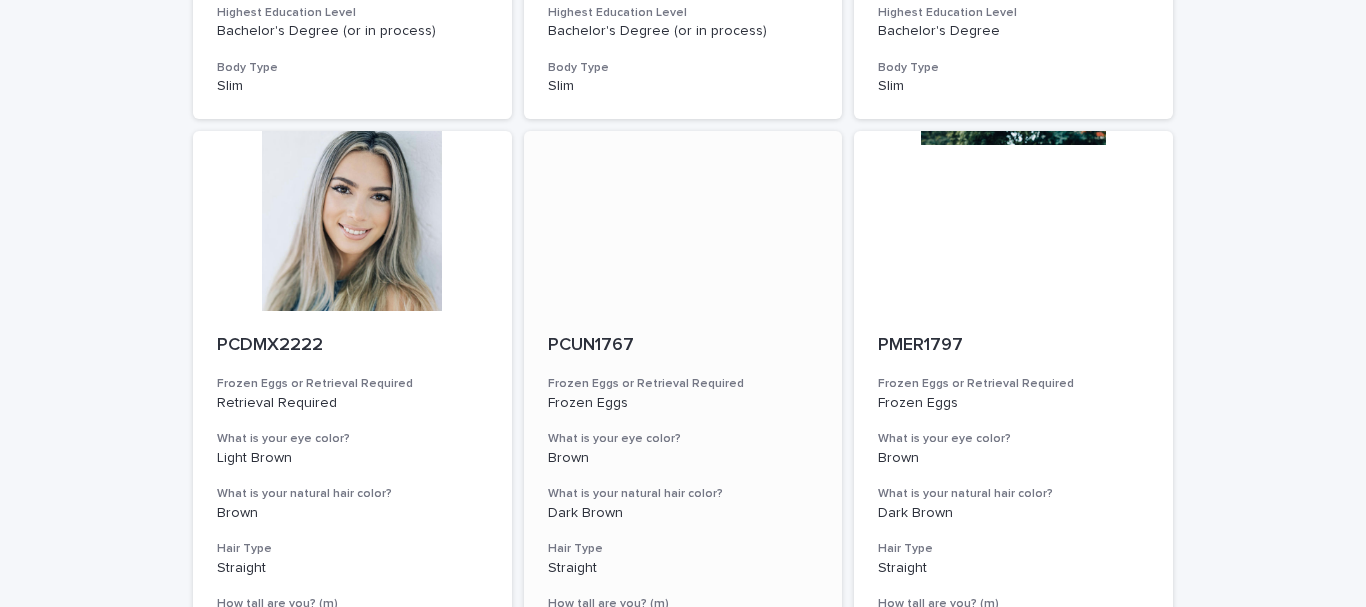 scroll, scrollTop: 1982, scrollLeft: 0, axis: vertical 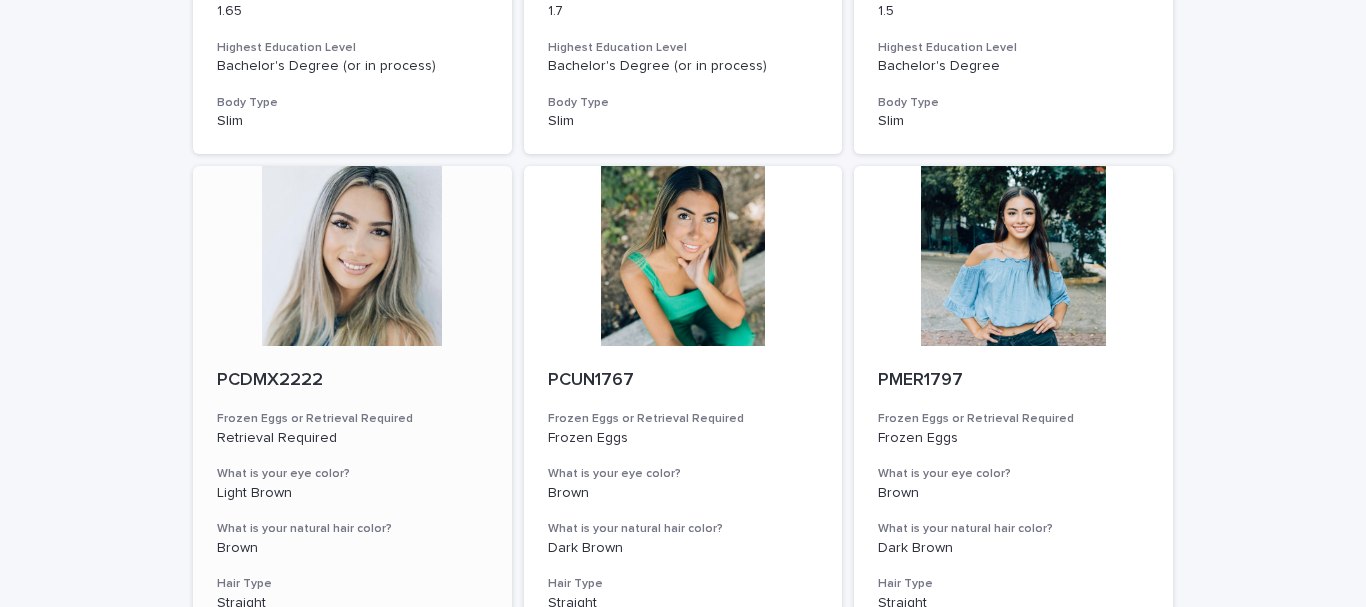 click at bounding box center [352, 256] 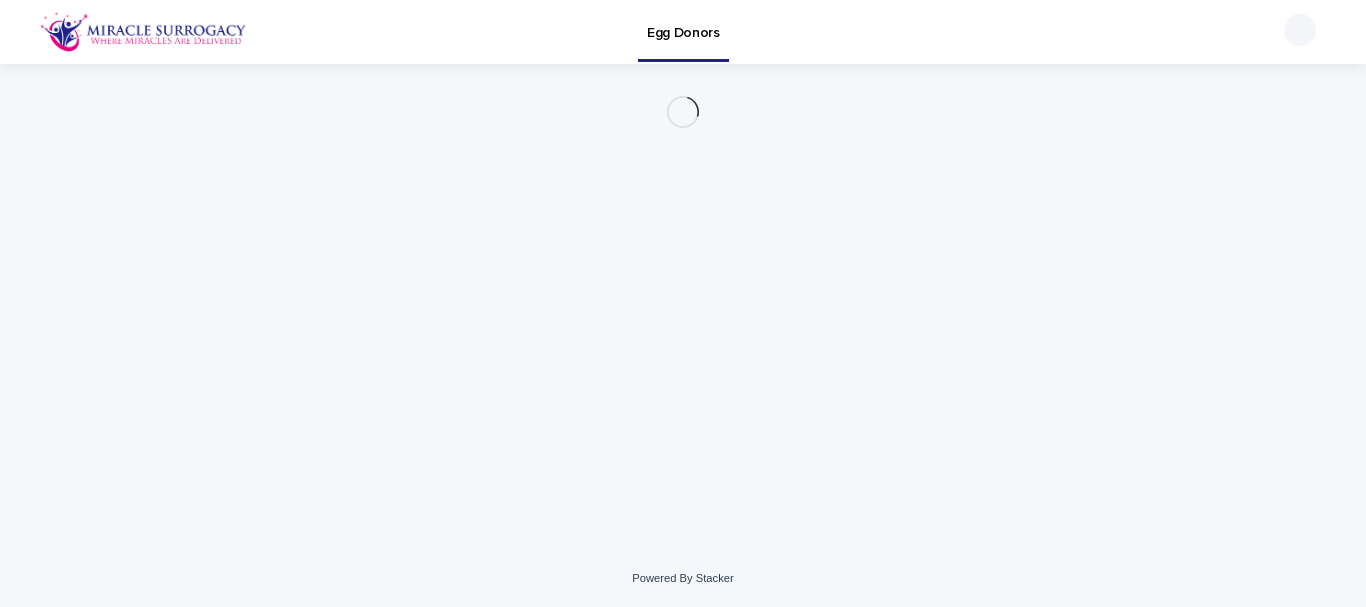 scroll, scrollTop: 0, scrollLeft: 0, axis: both 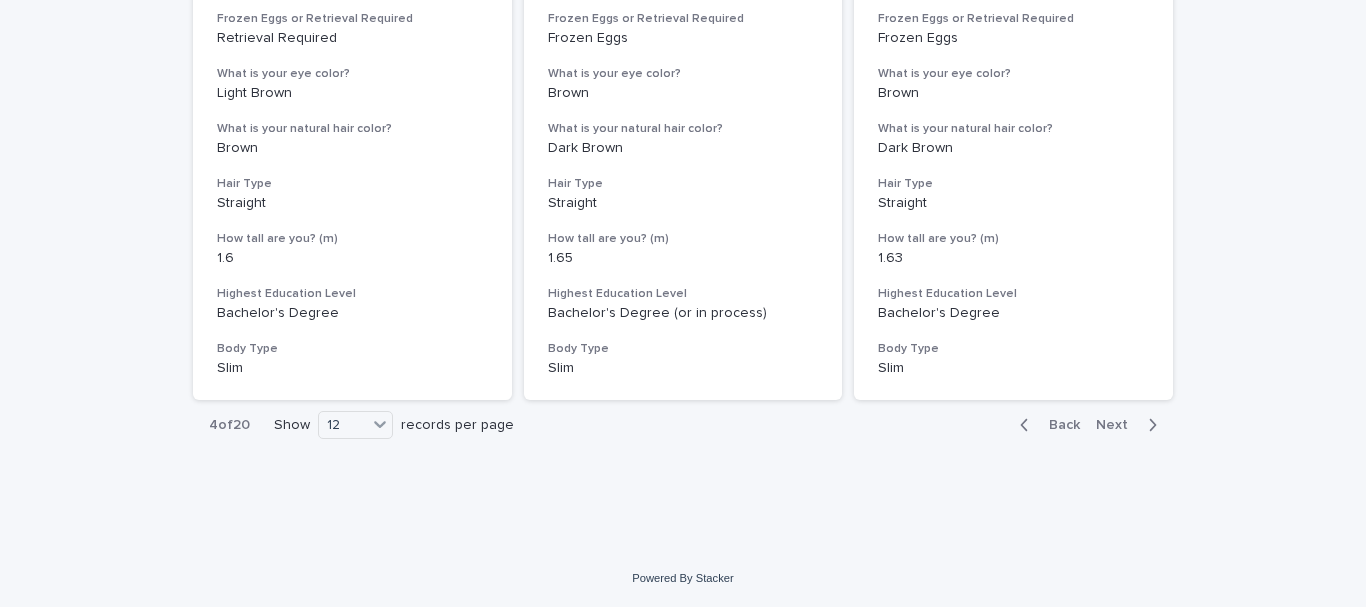 click on "Next" at bounding box center (1118, 425) 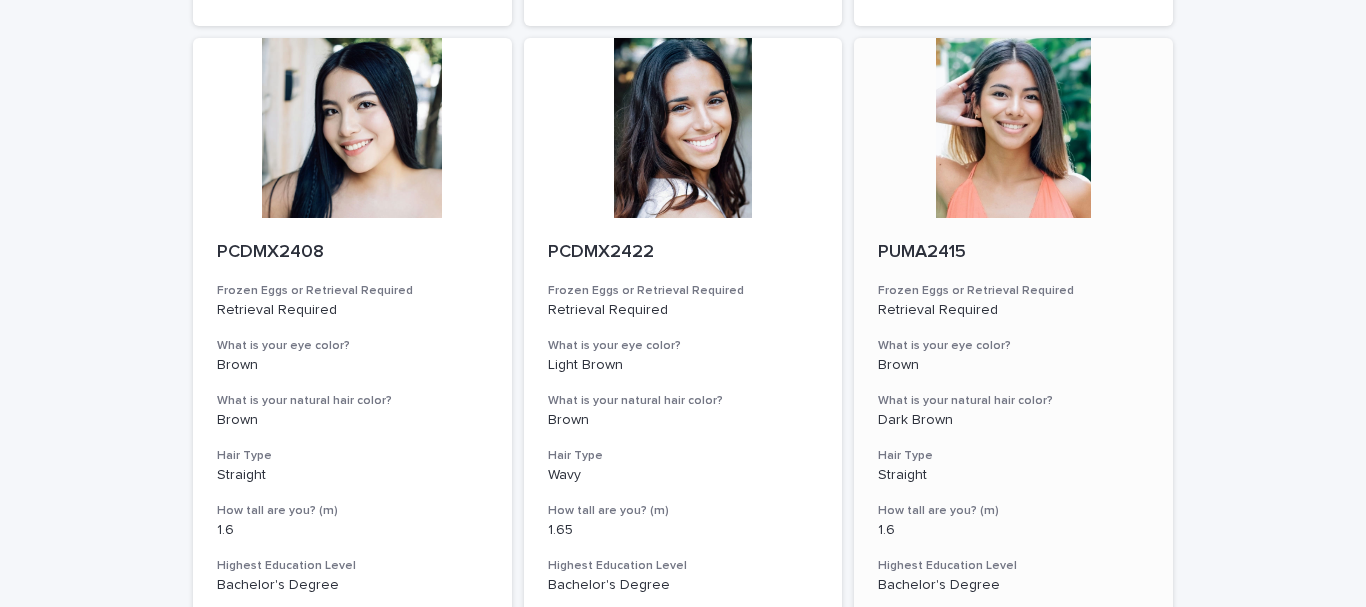 scroll, scrollTop: 2382, scrollLeft: 0, axis: vertical 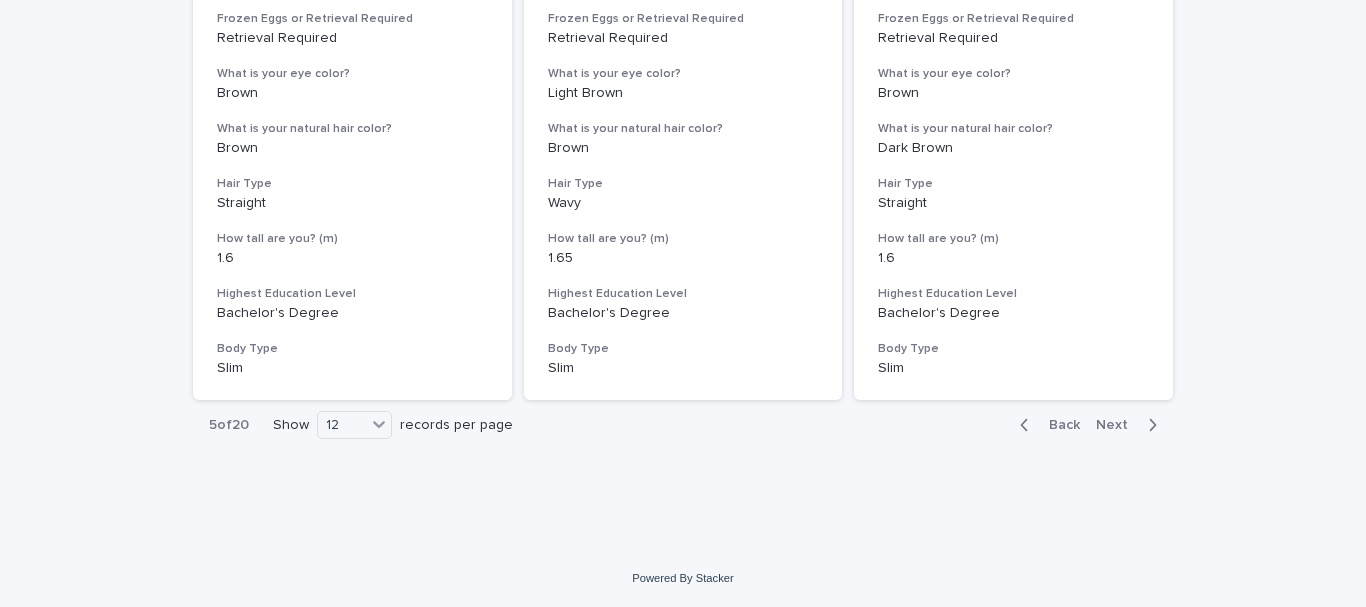 drag, startPoint x: 1107, startPoint y: 419, endPoint x: 1119, endPoint y: 415, distance: 12.649111 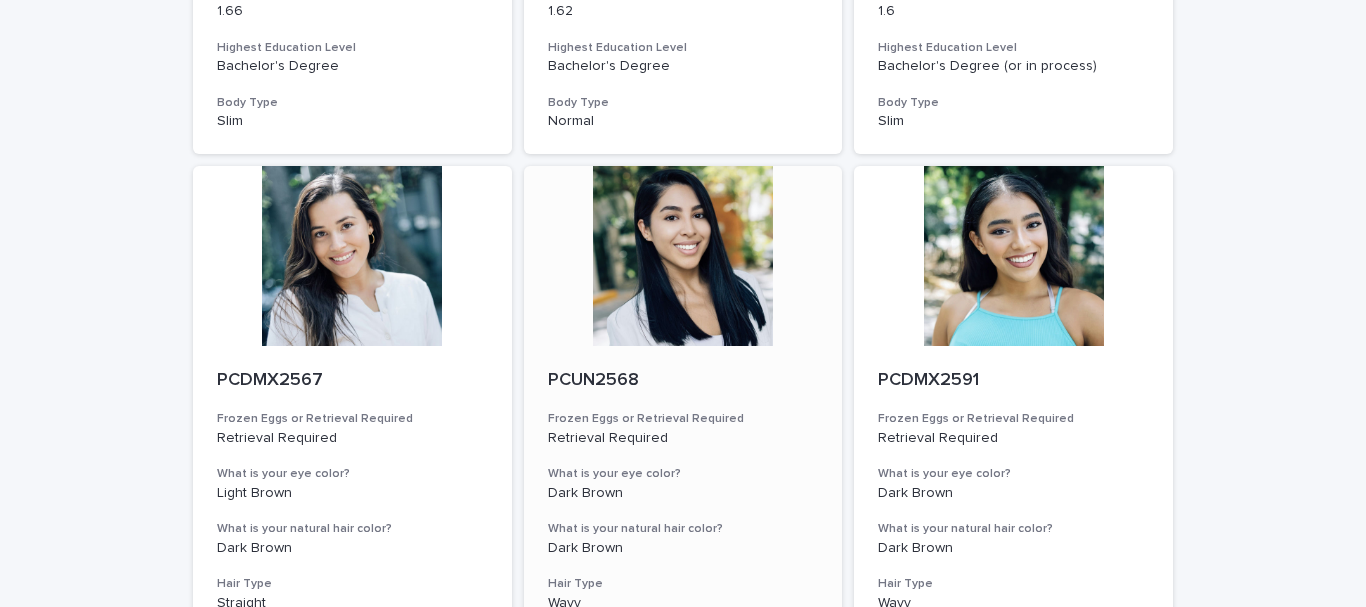 scroll, scrollTop: 2382, scrollLeft: 0, axis: vertical 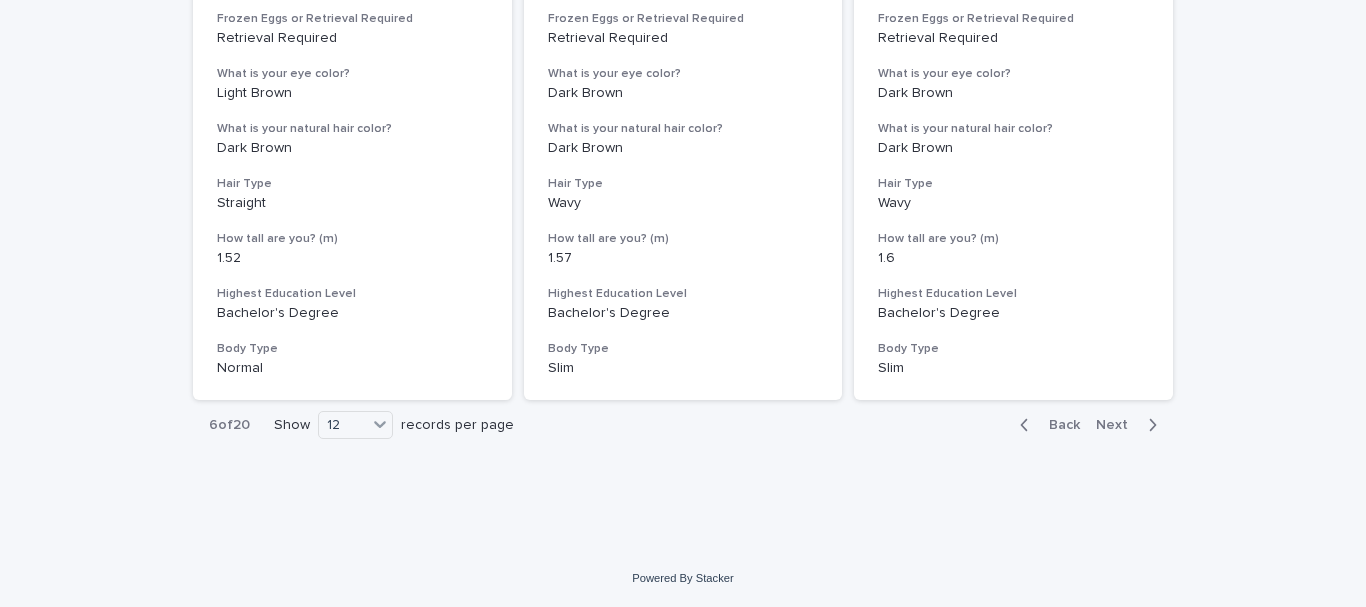 click on "Next" at bounding box center (1118, 425) 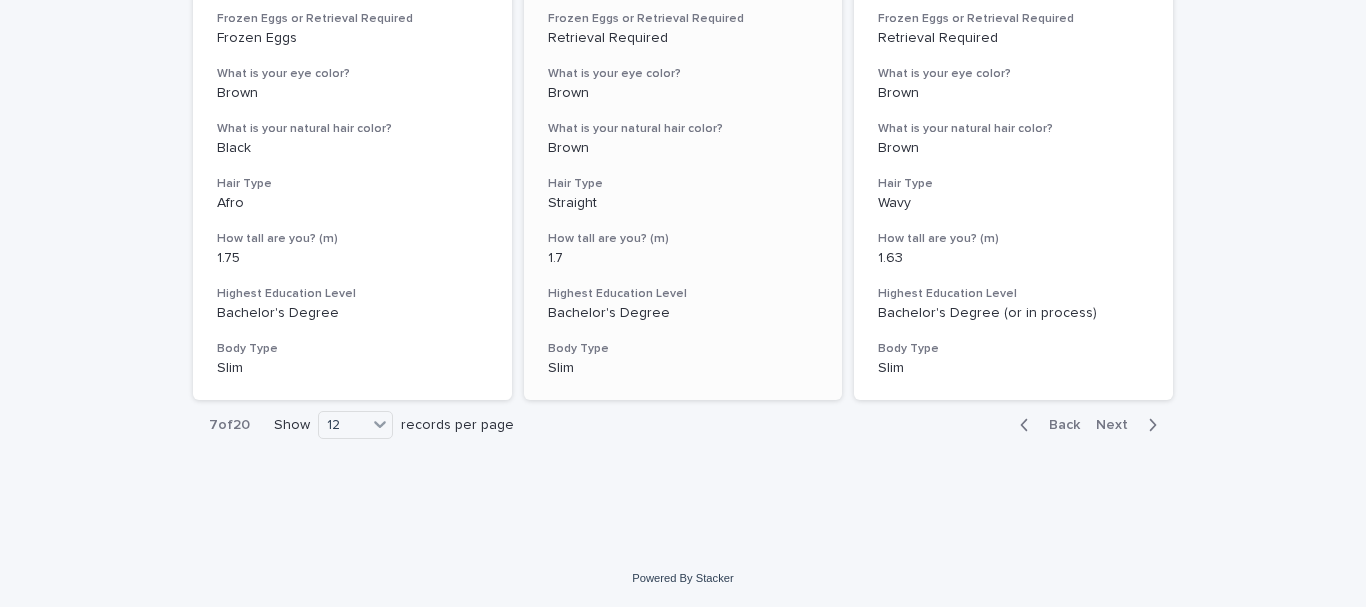 scroll, scrollTop: 1982, scrollLeft: 0, axis: vertical 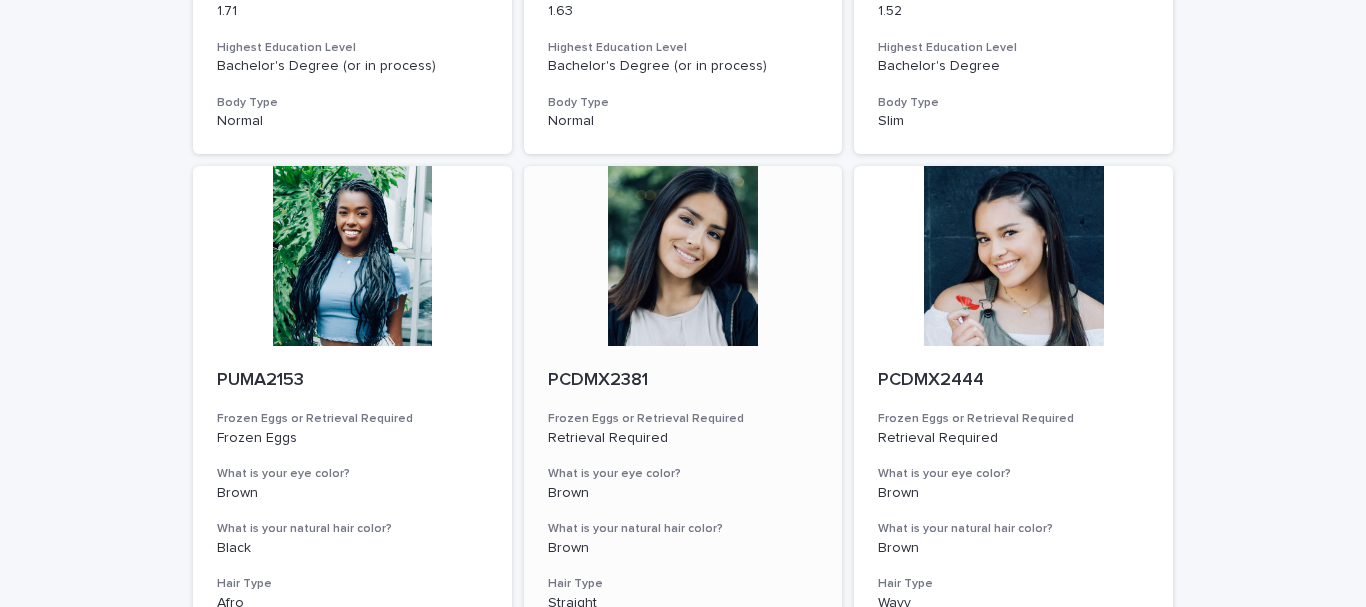 click at bounding box center [683, 256] 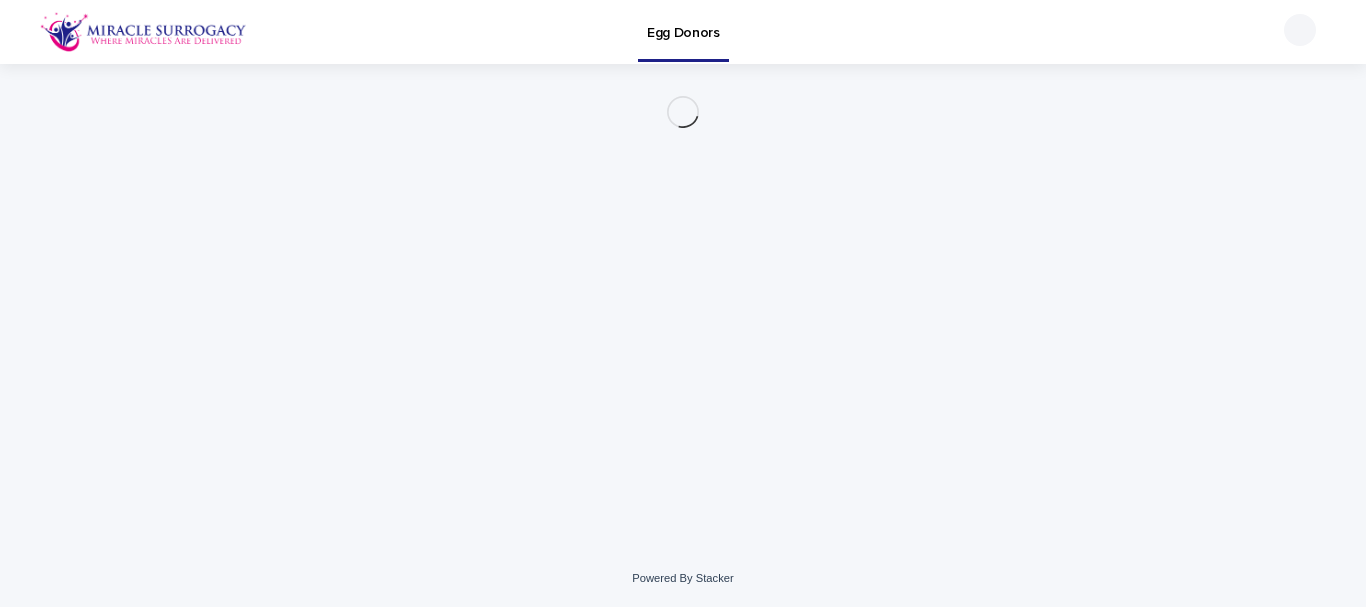 scroll, scrollTop: 0, scrollLeft: 0, axis: both 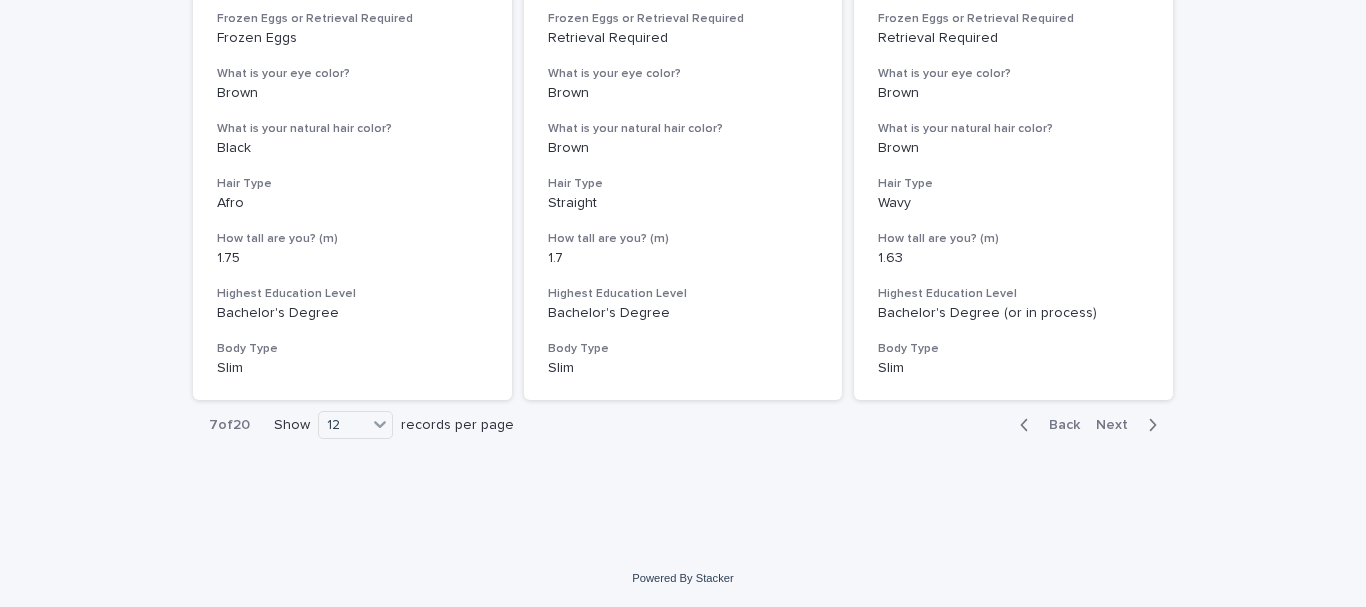 click on "Next" at bounding box center [1118, 425] 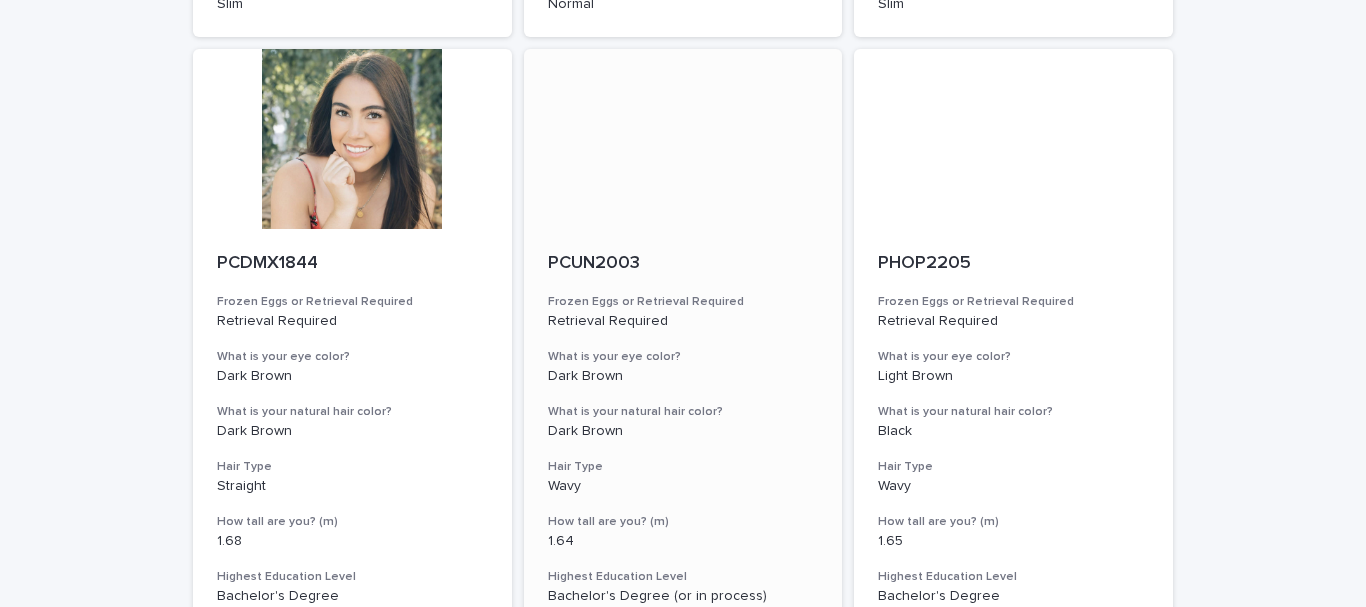 scroll, scrollTop: 2082, scrollLeft: 0, axis: vertical 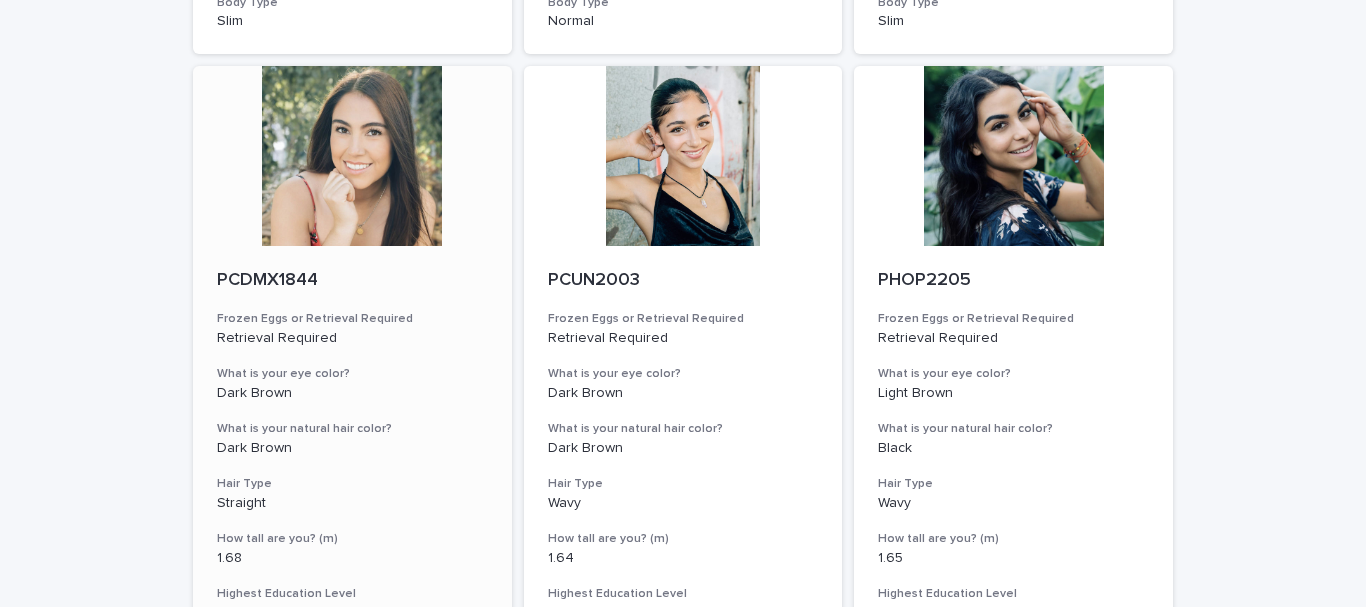 click at bounding box center [352, 156] 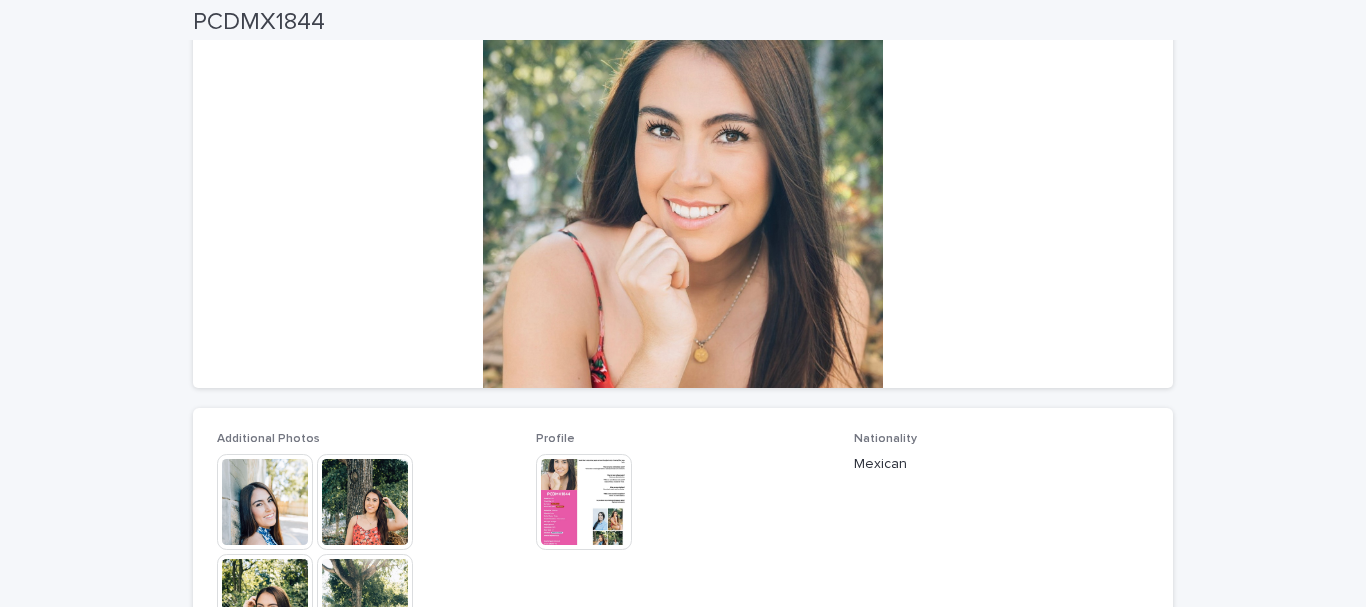 scroll, scrollTop: 500, scrollLeft: 0, axis: vertical 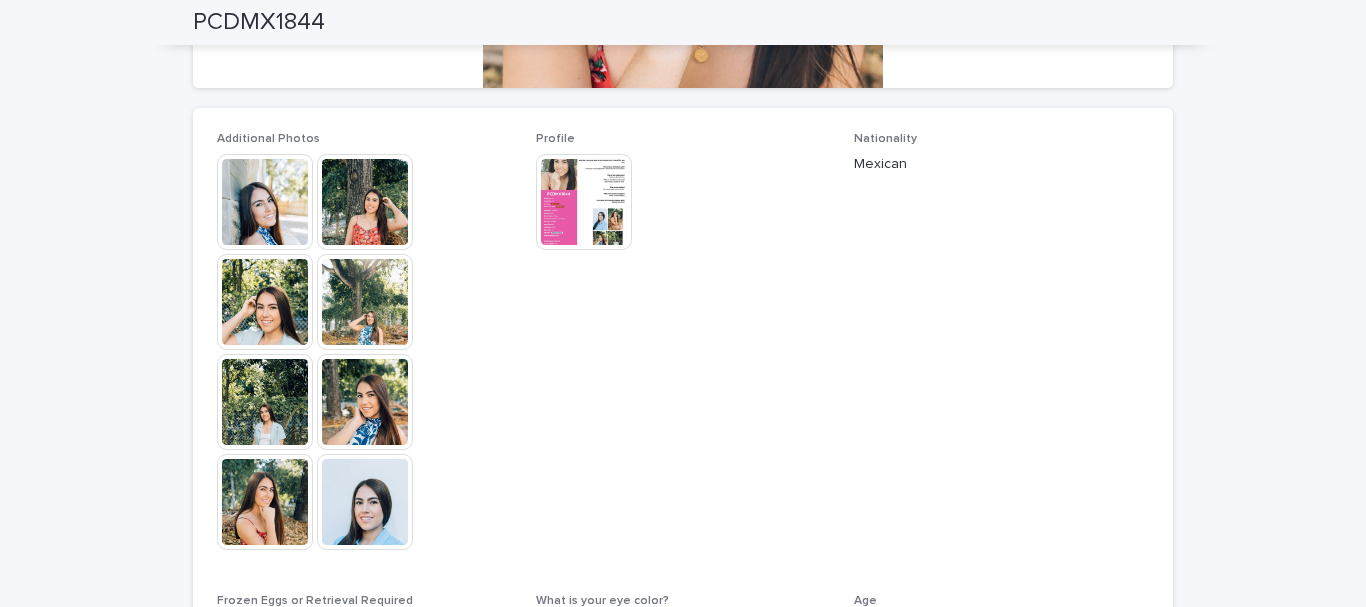 click at bounding box center [265, 302] 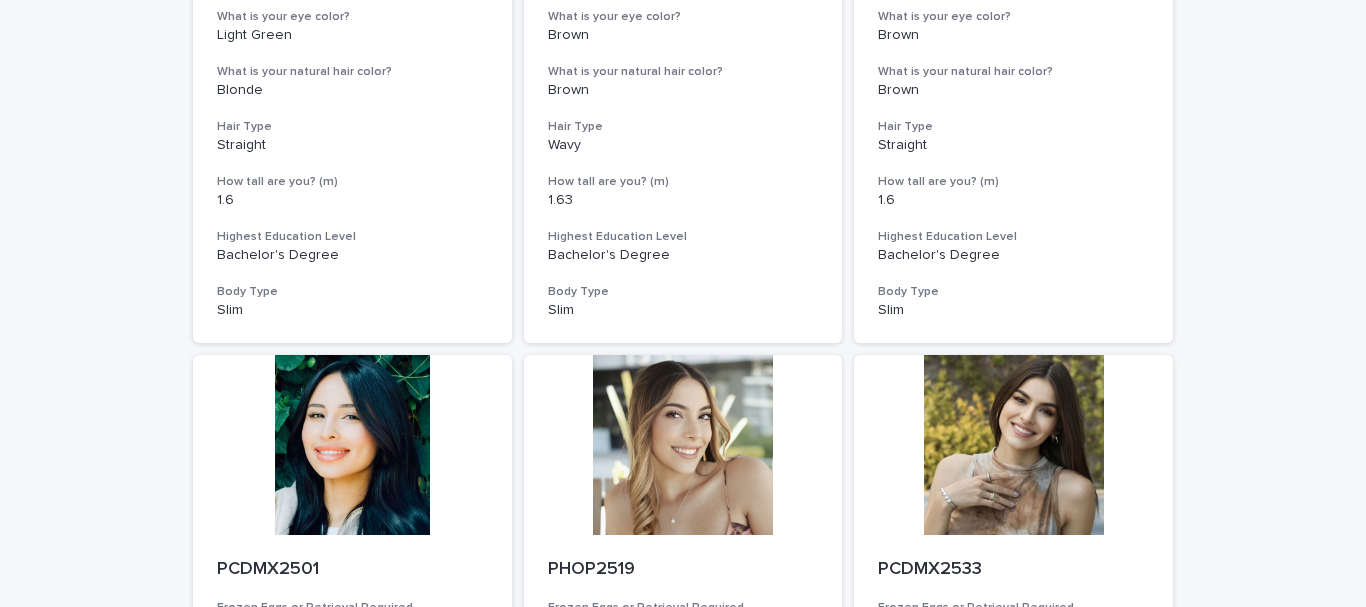 scroll, scrollTop: 0, scrollLeft: 0, axis: both 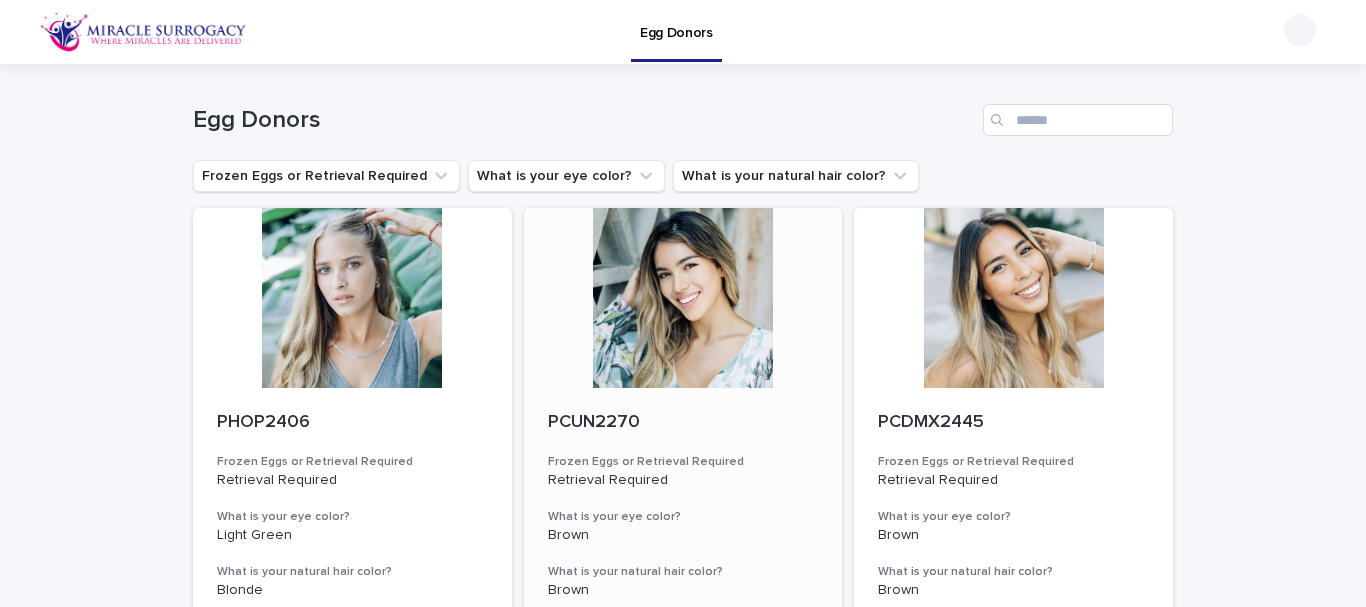 click at bounding box center [683, 298] 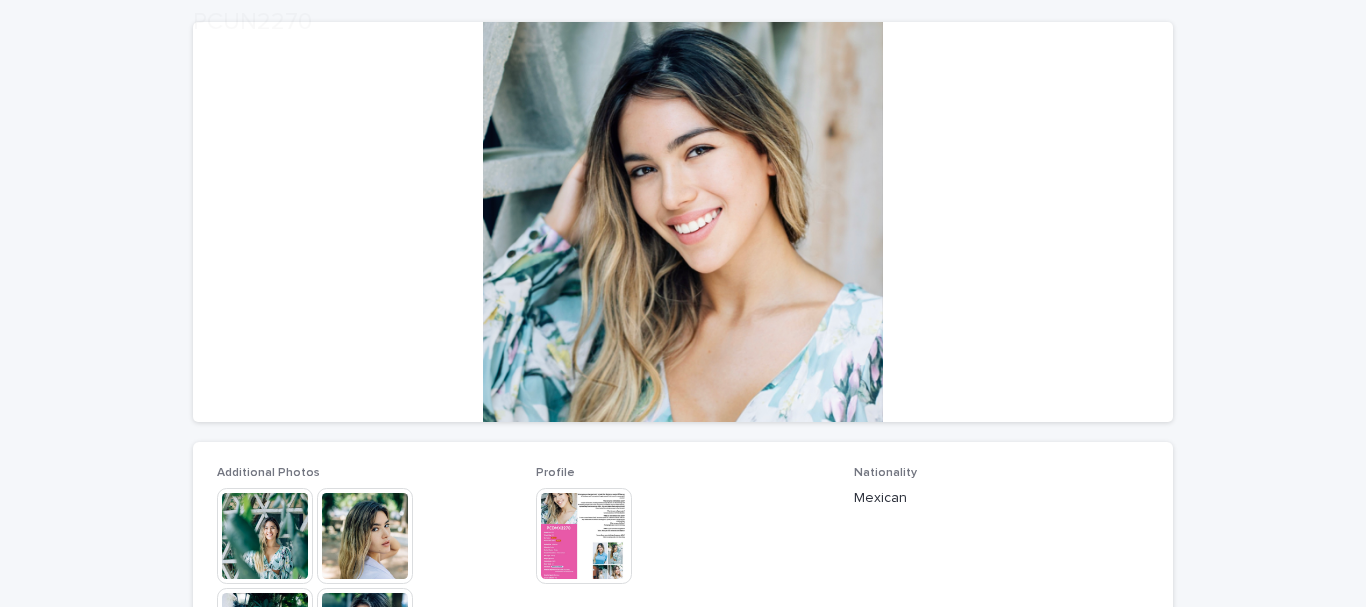 scroll, scrollTop: 300, scrollLeft: 0, axis: vertical 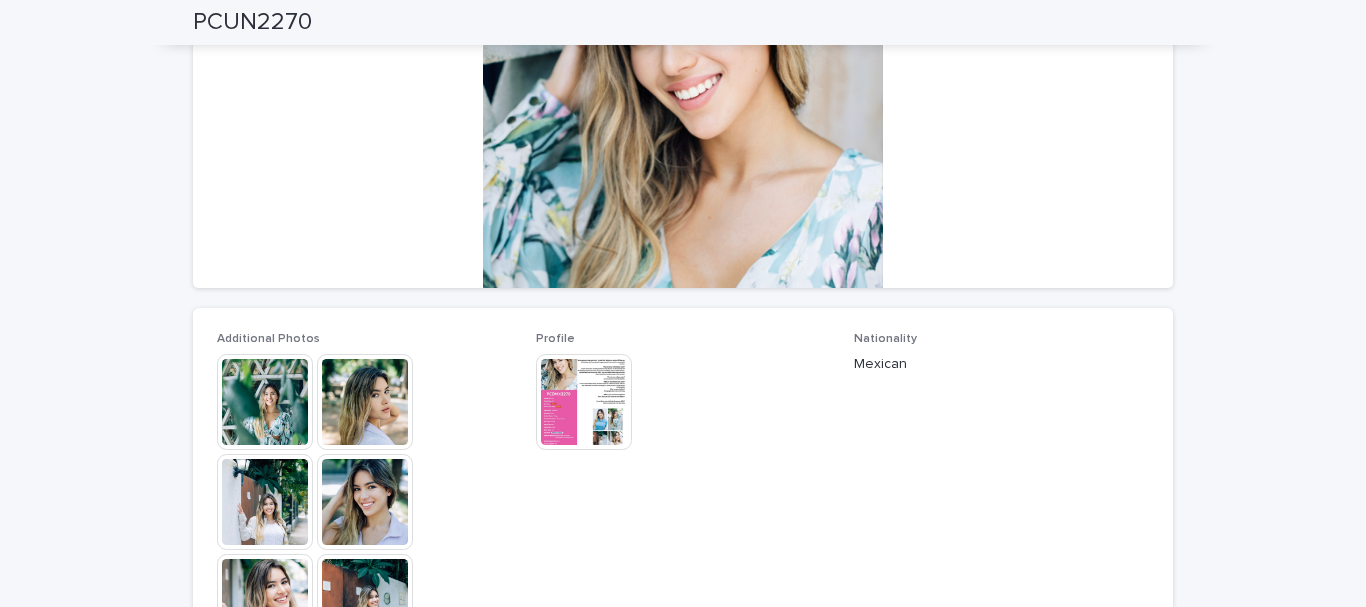 click at bounding box center (265, 402) 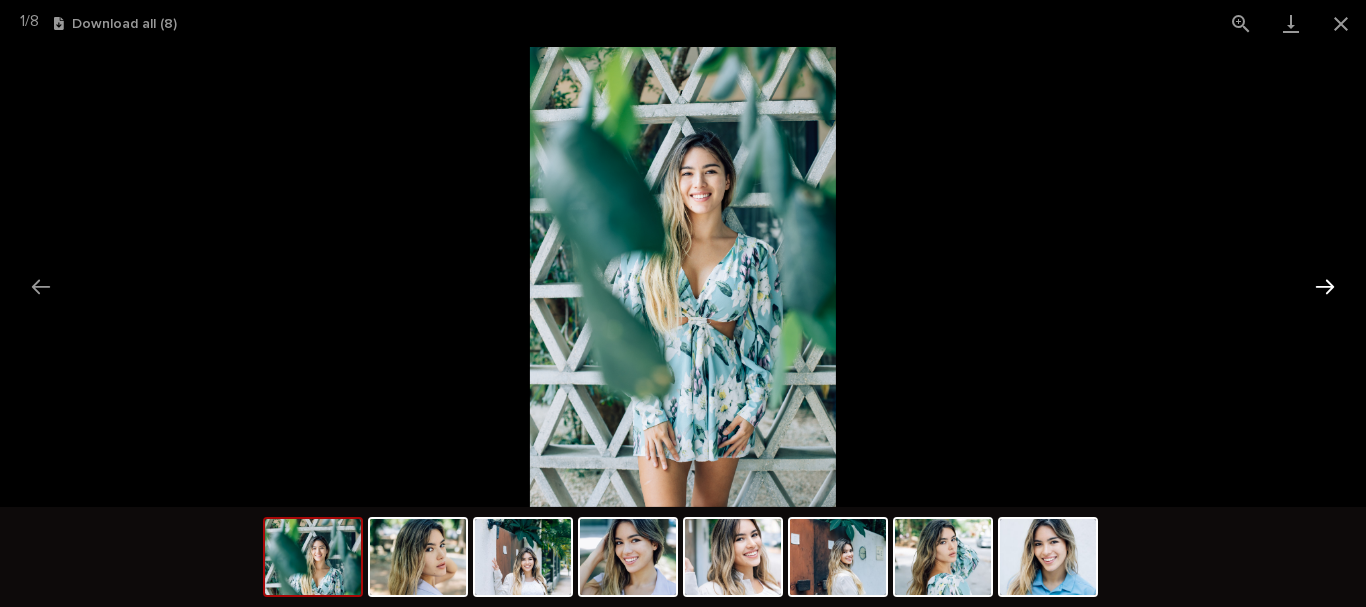 click at bounding box center (1325, 286) 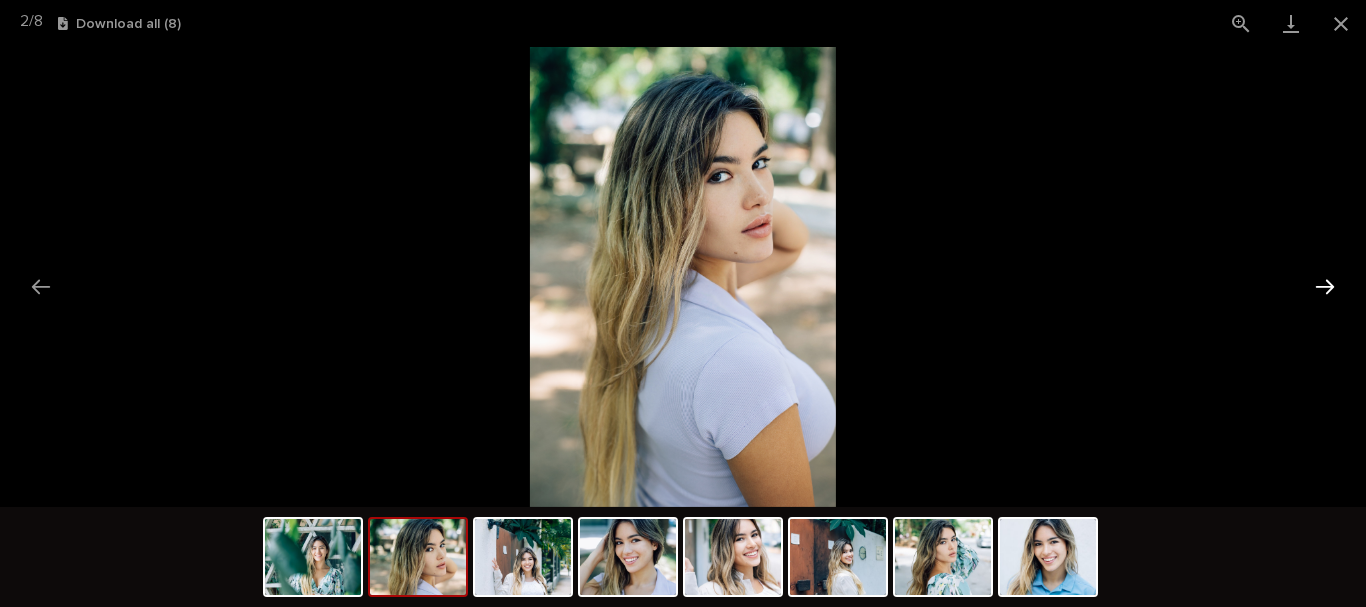 click at bounding box center (1325, 286) 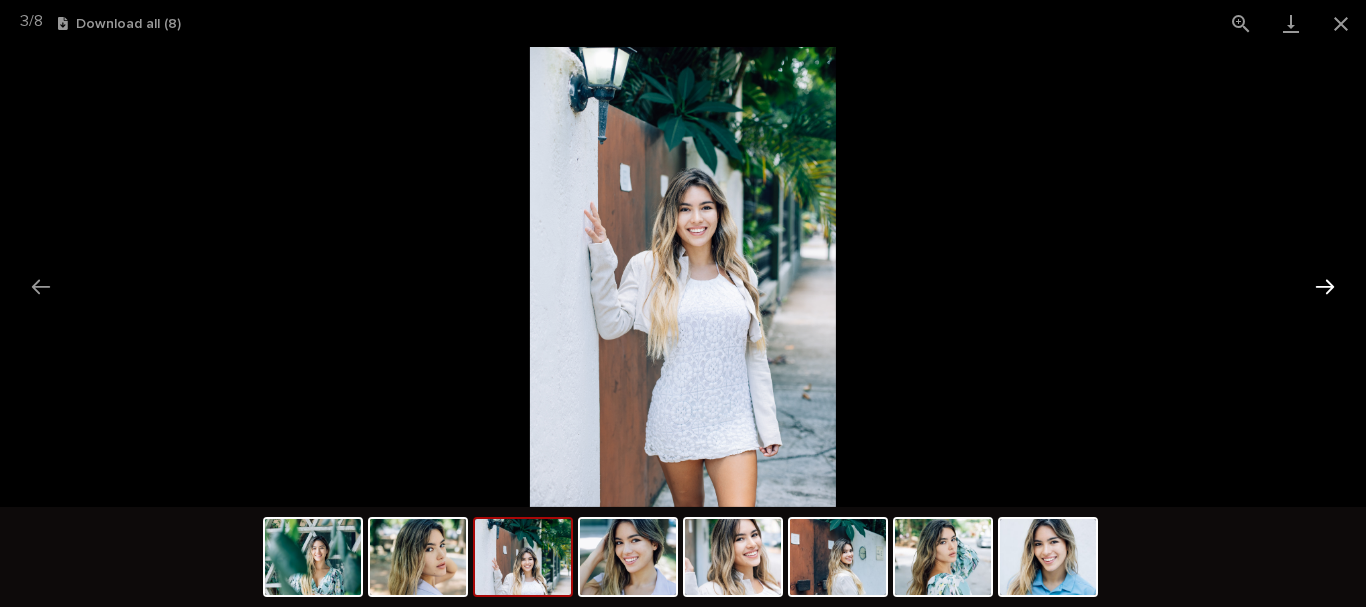 click at bounding box center (1325, 286) 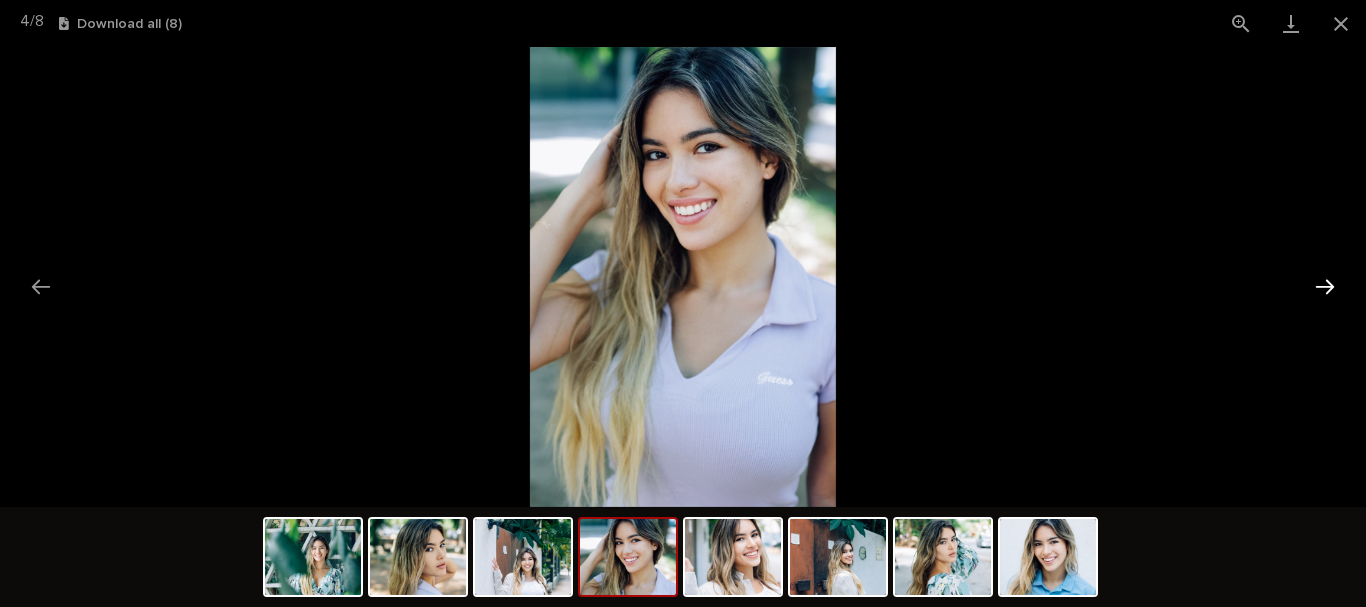 click at bounding box center (1325, 286) 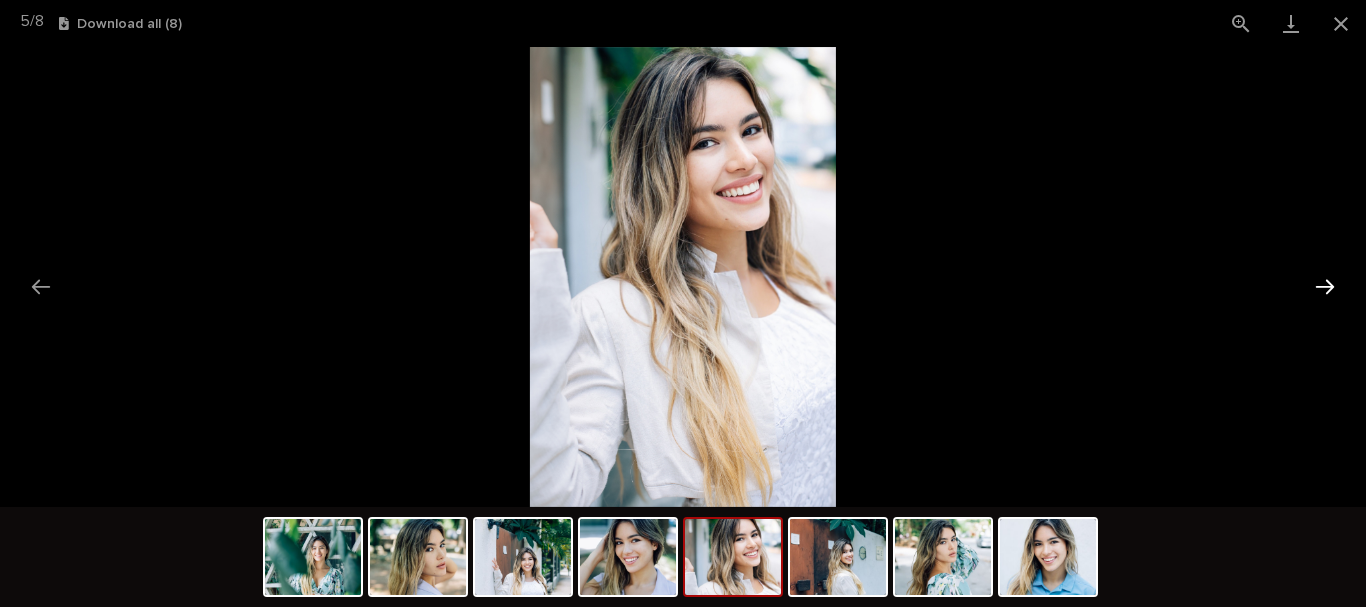 click at bounding box center (1325, 286) 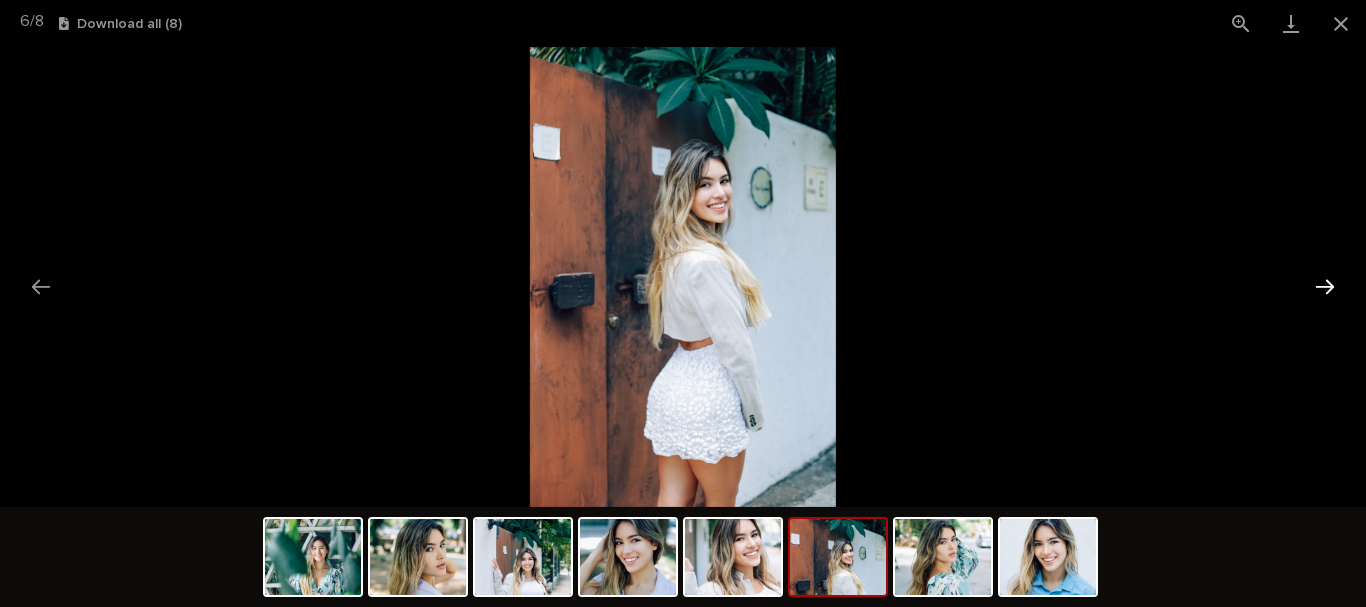 click at bounding box center (1325, 286) 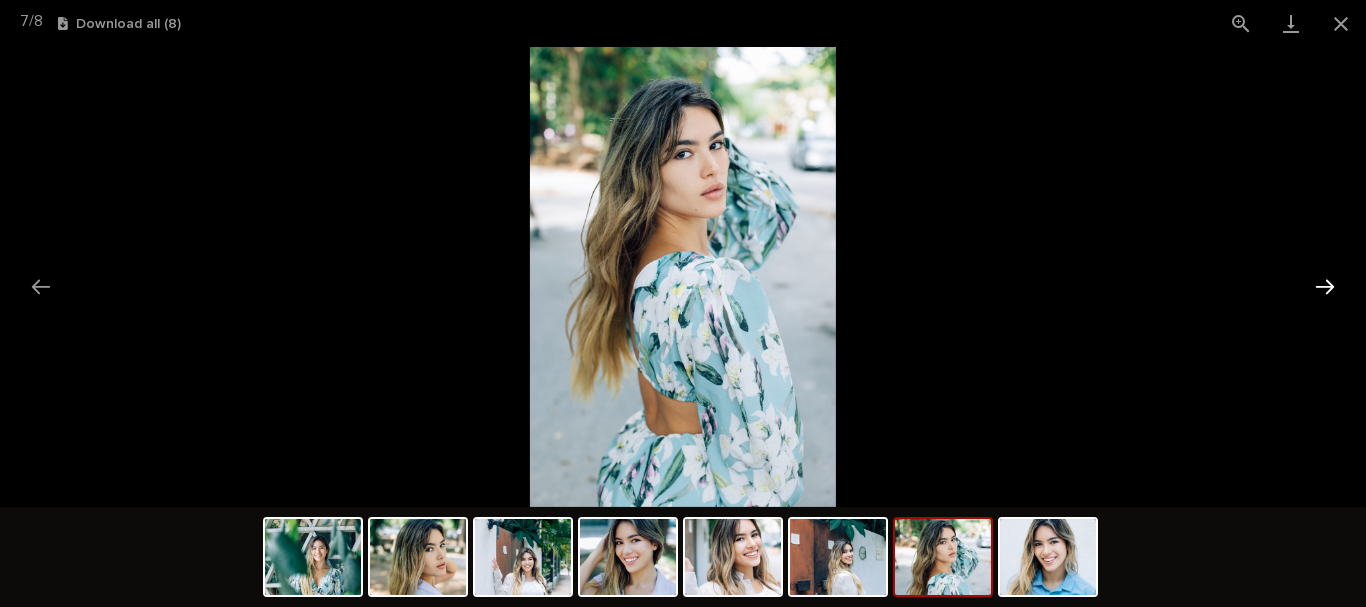 click at bounding box center (1325, 286) 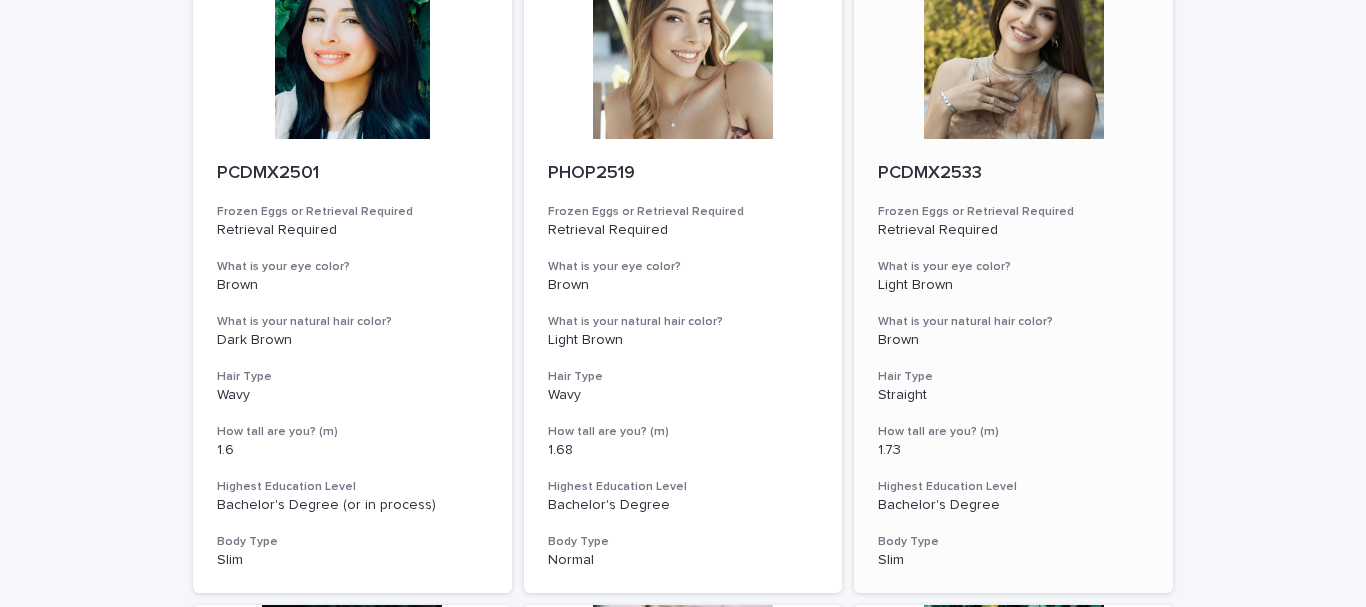 scroll, scrollTop: 900, scrollLeft: 0, axis: vertical 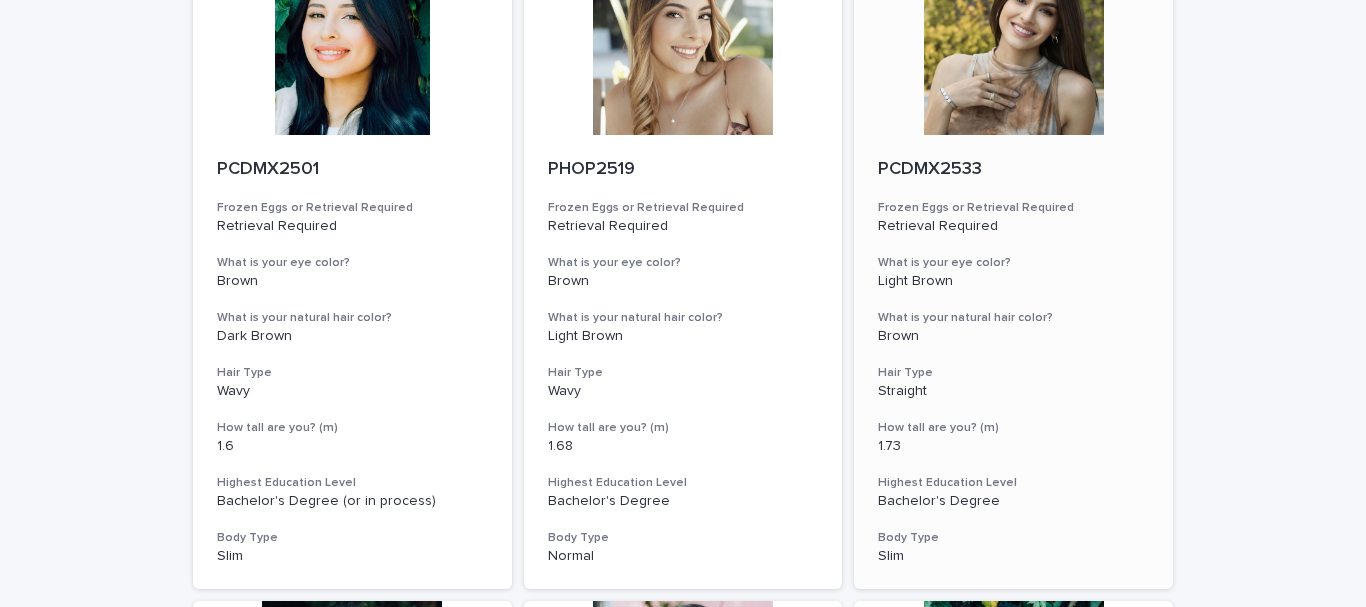 click at bounding box center [1013, 45] 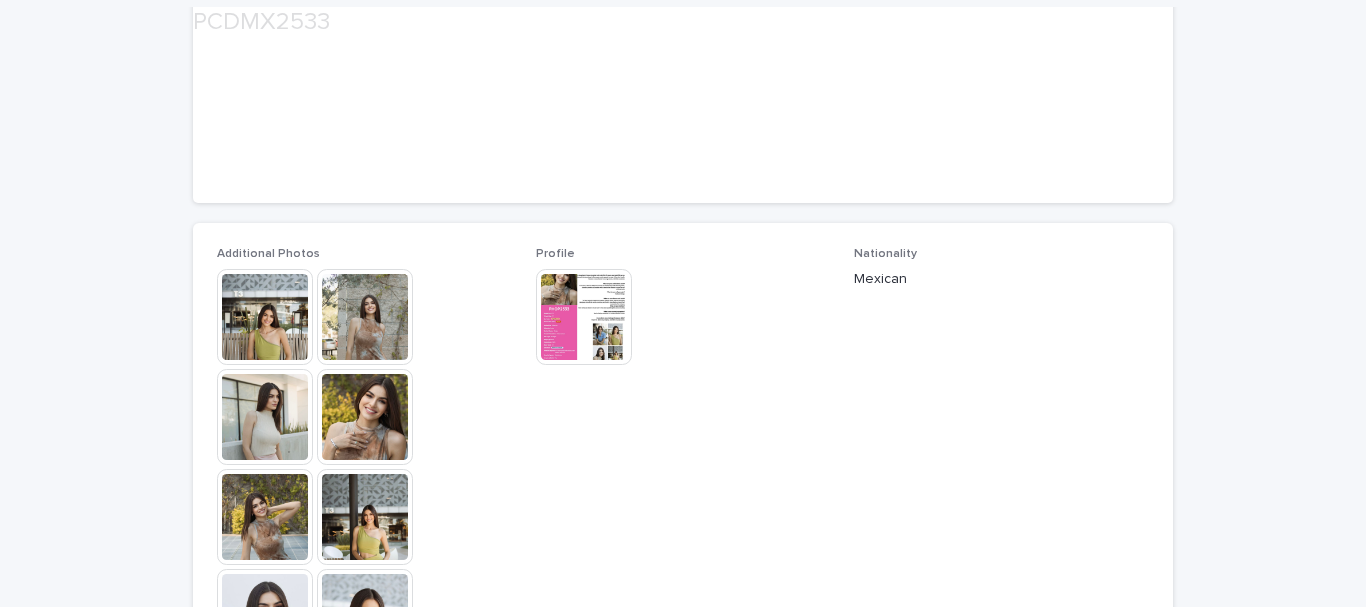 scroll, scrollTop: 400, scrollLeft: 0, axis: vertical 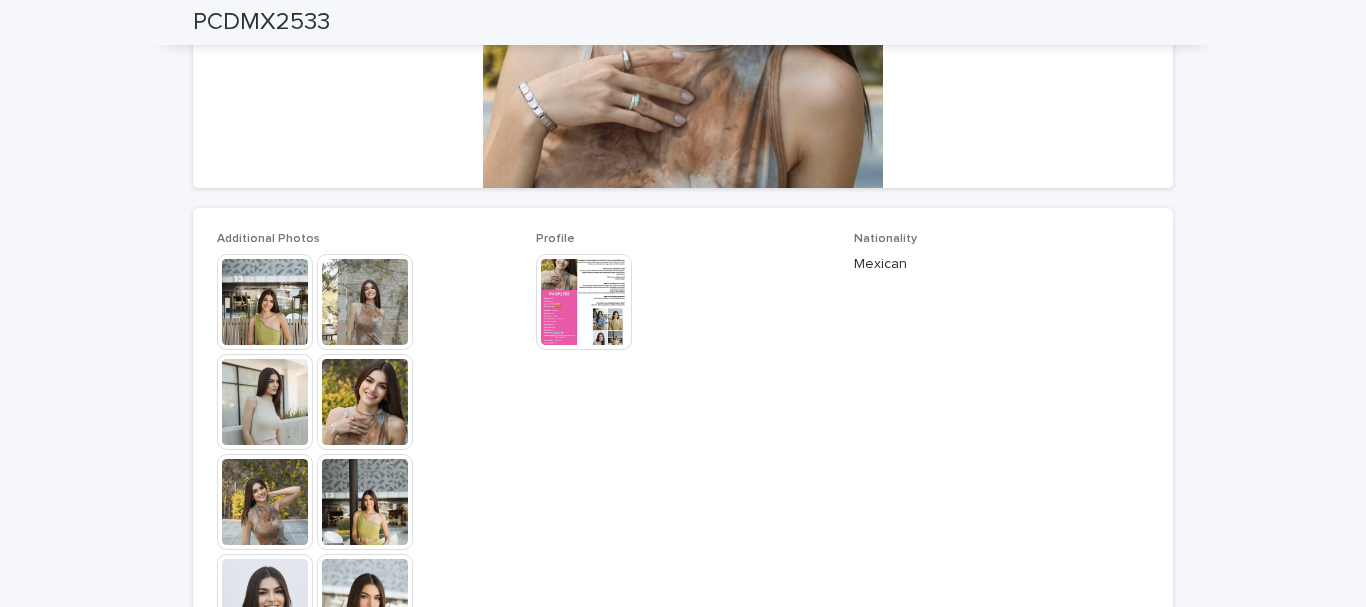 click at bounding box center [265, 302] 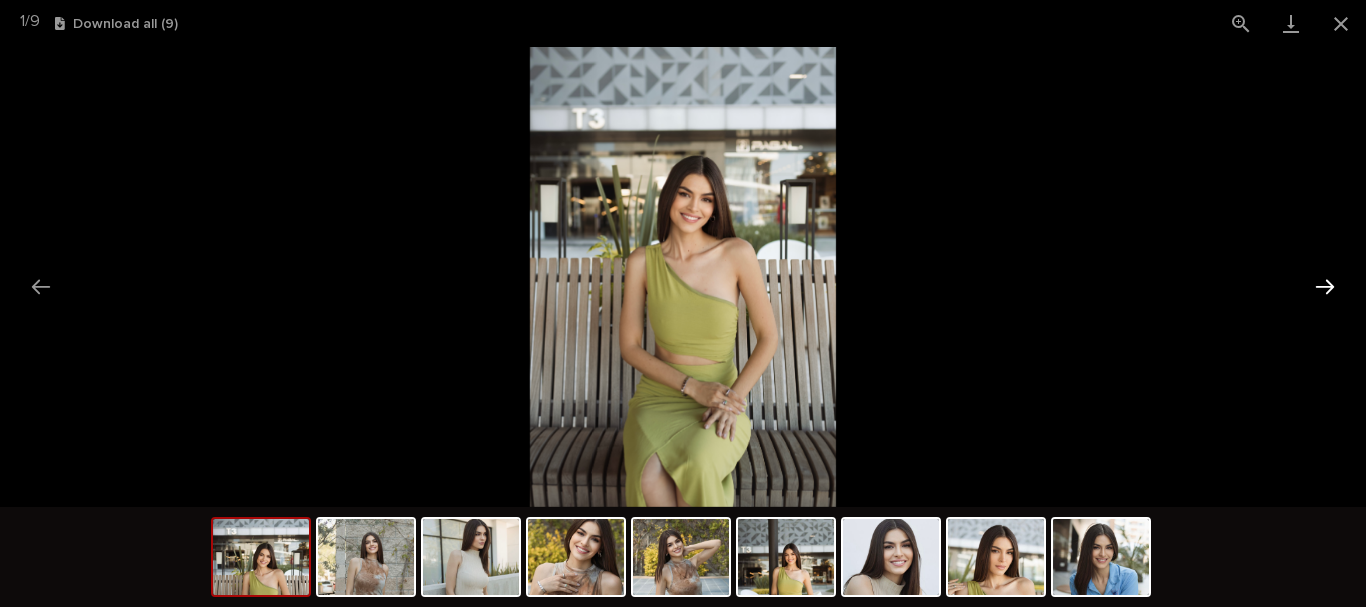 click at bounding box center [1325, 286] 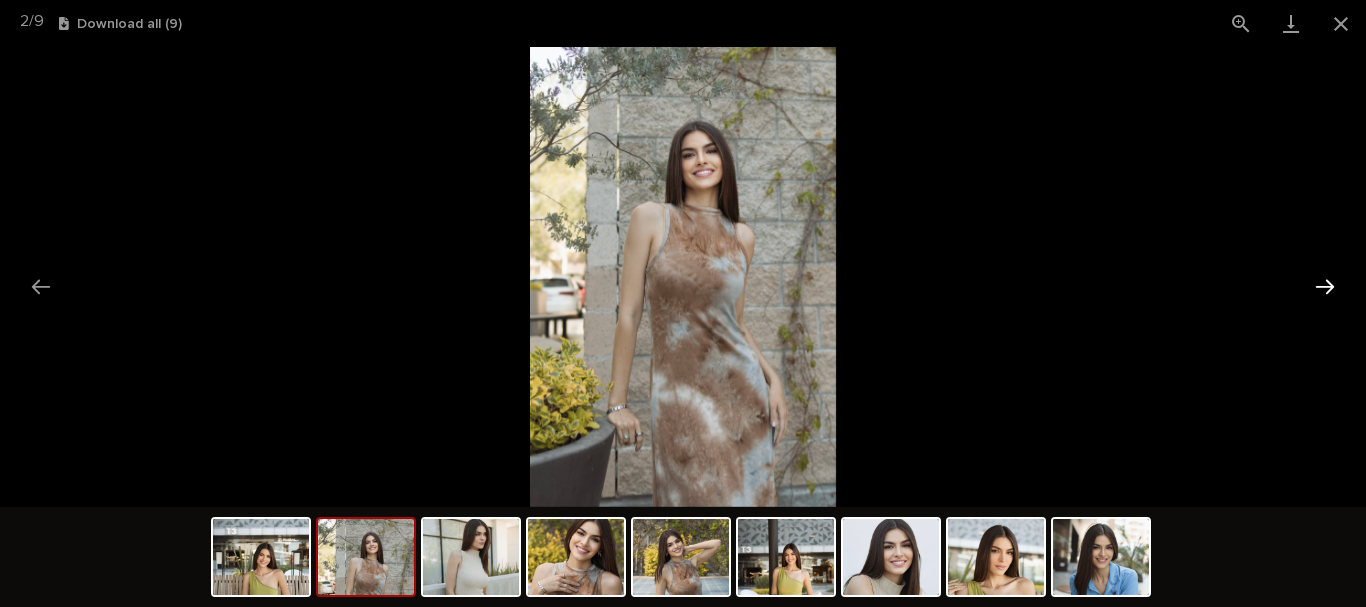 click at bounding box center (1325, 286) 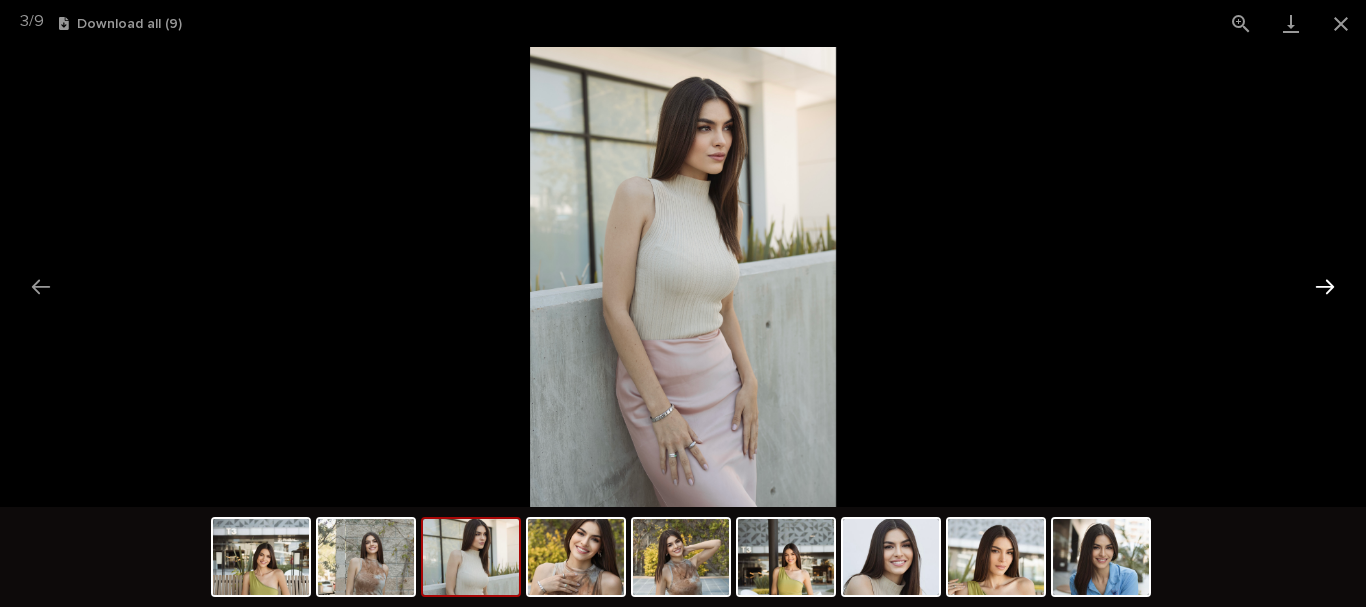 click at bounding box center [1325, 286] 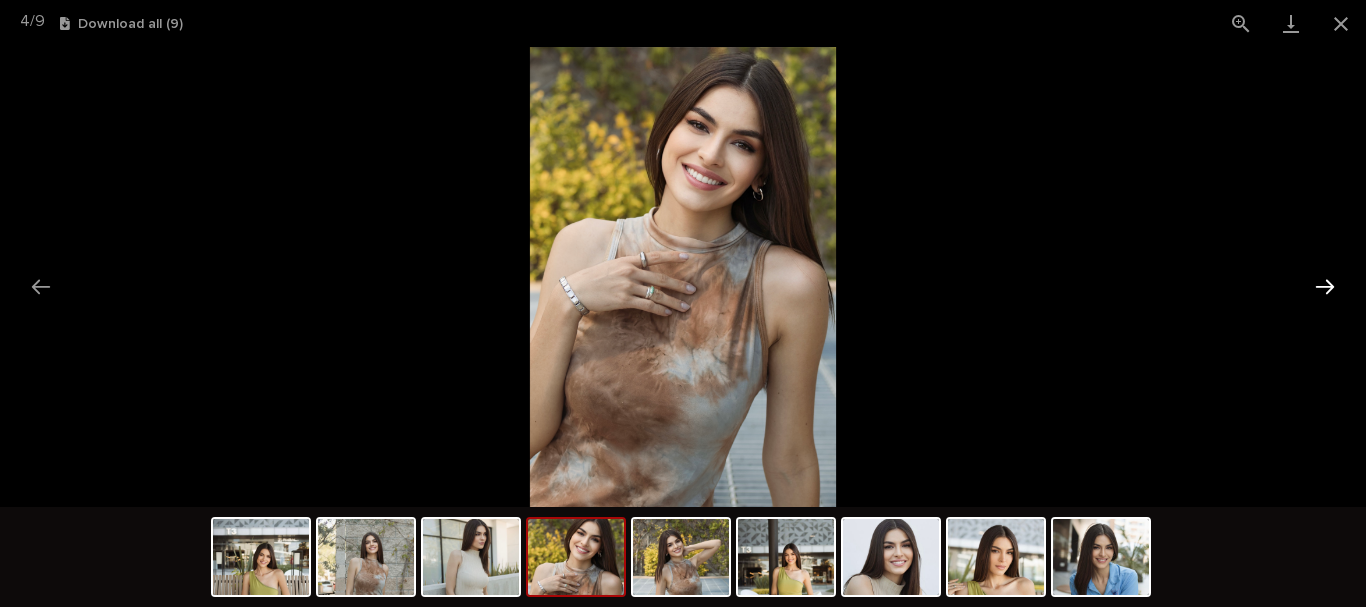 click at bounding box center [1325, 286] 